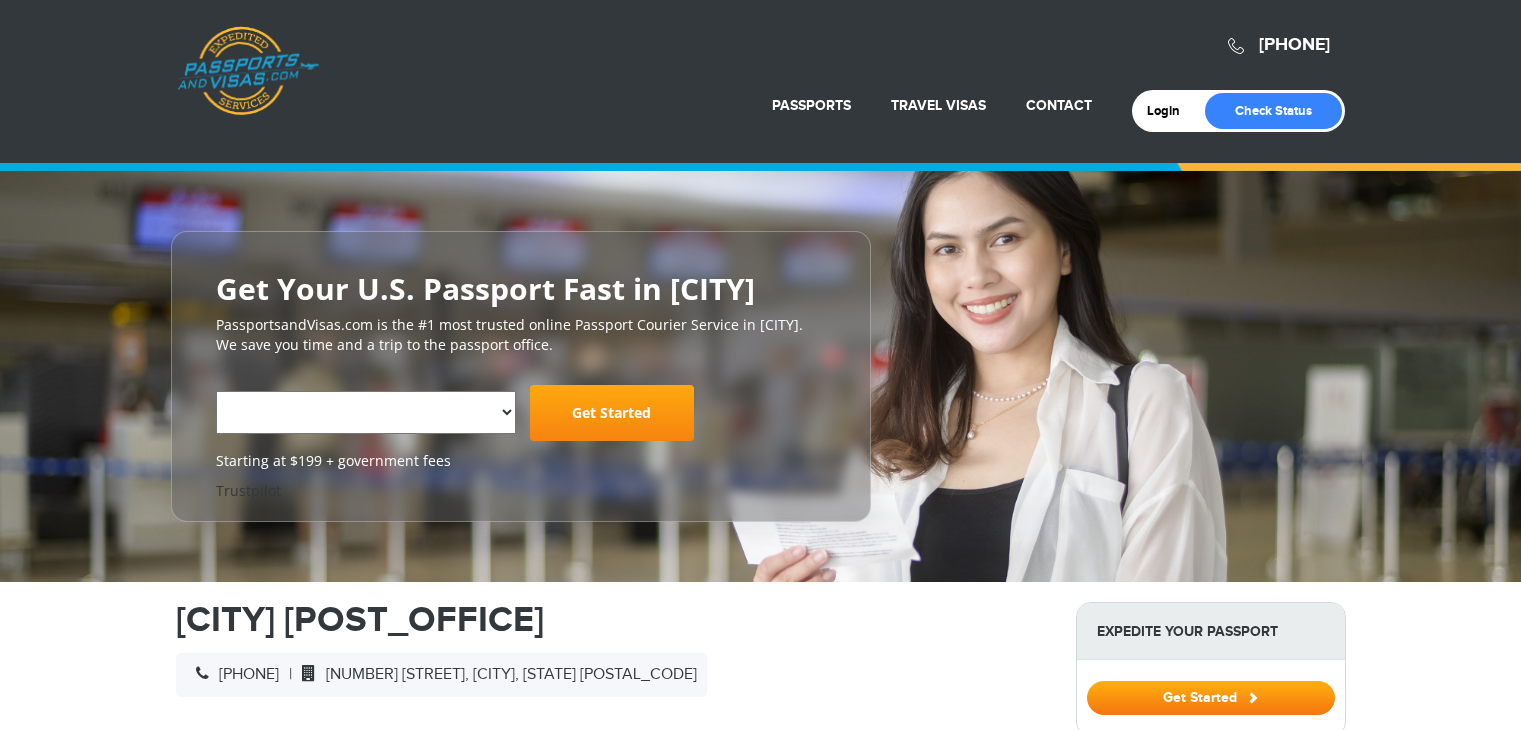 scroll, scrollTop: 0, scrollLeft: 0, axis: both 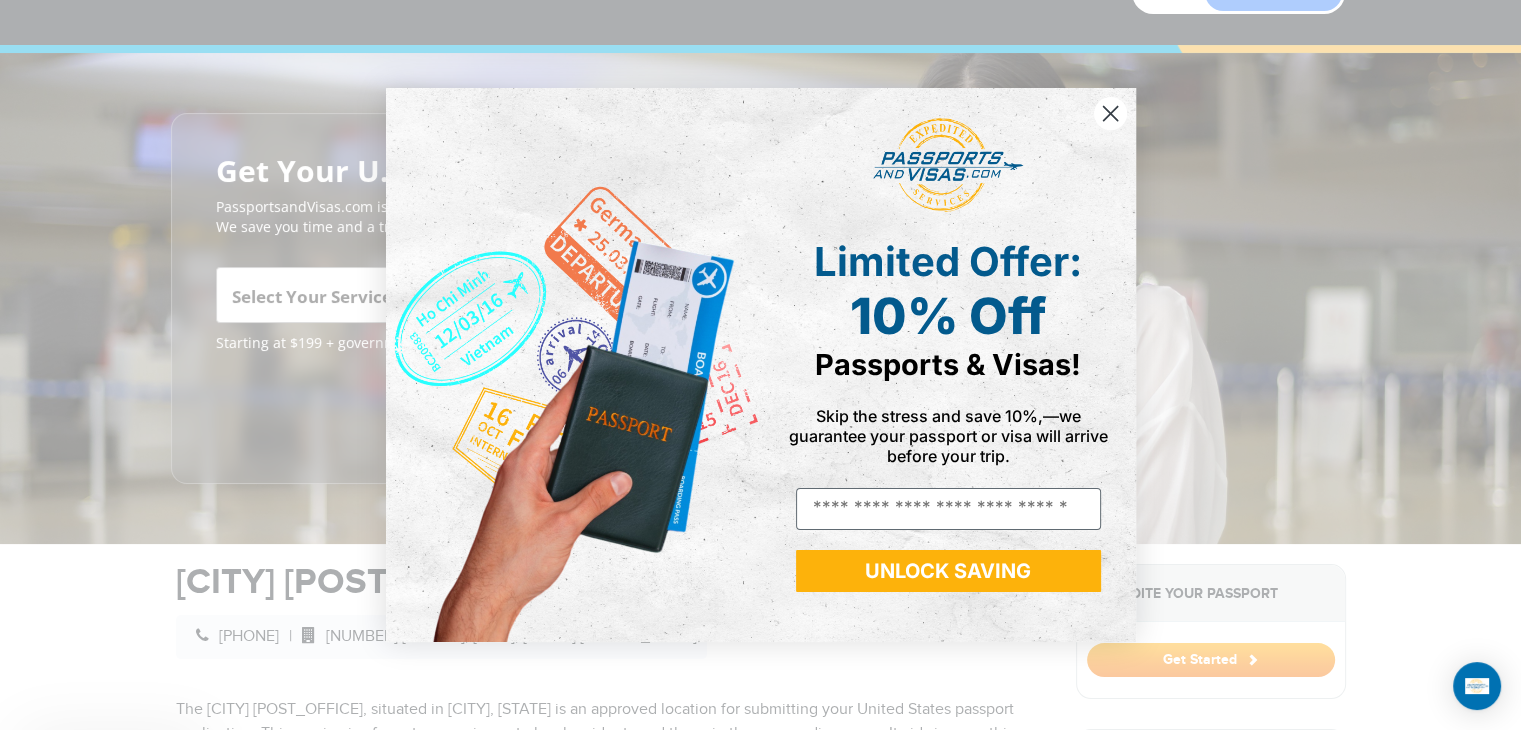 click at bounding box center [573, 364] 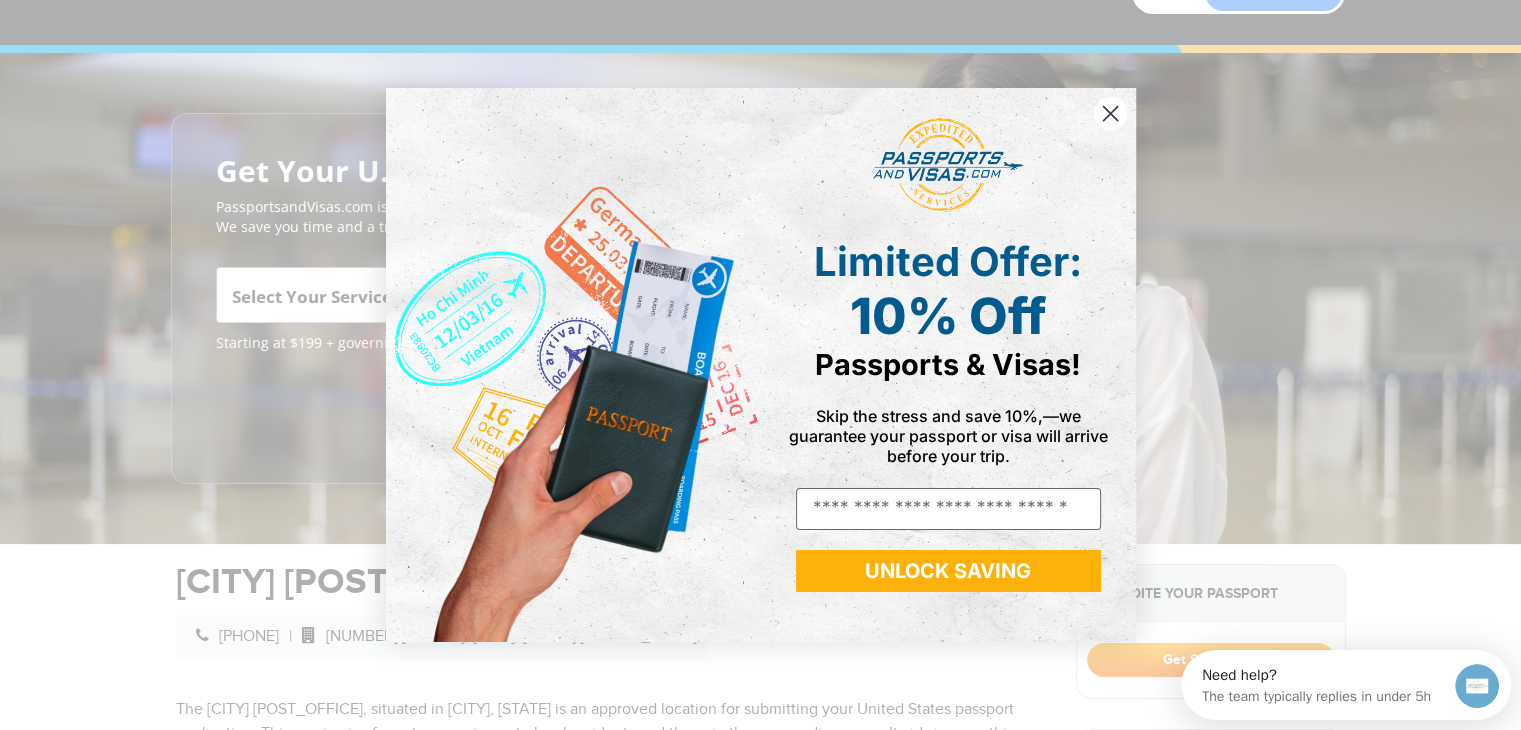 scroll, scrollTop: 0, scrollLeft: 0, axis: both 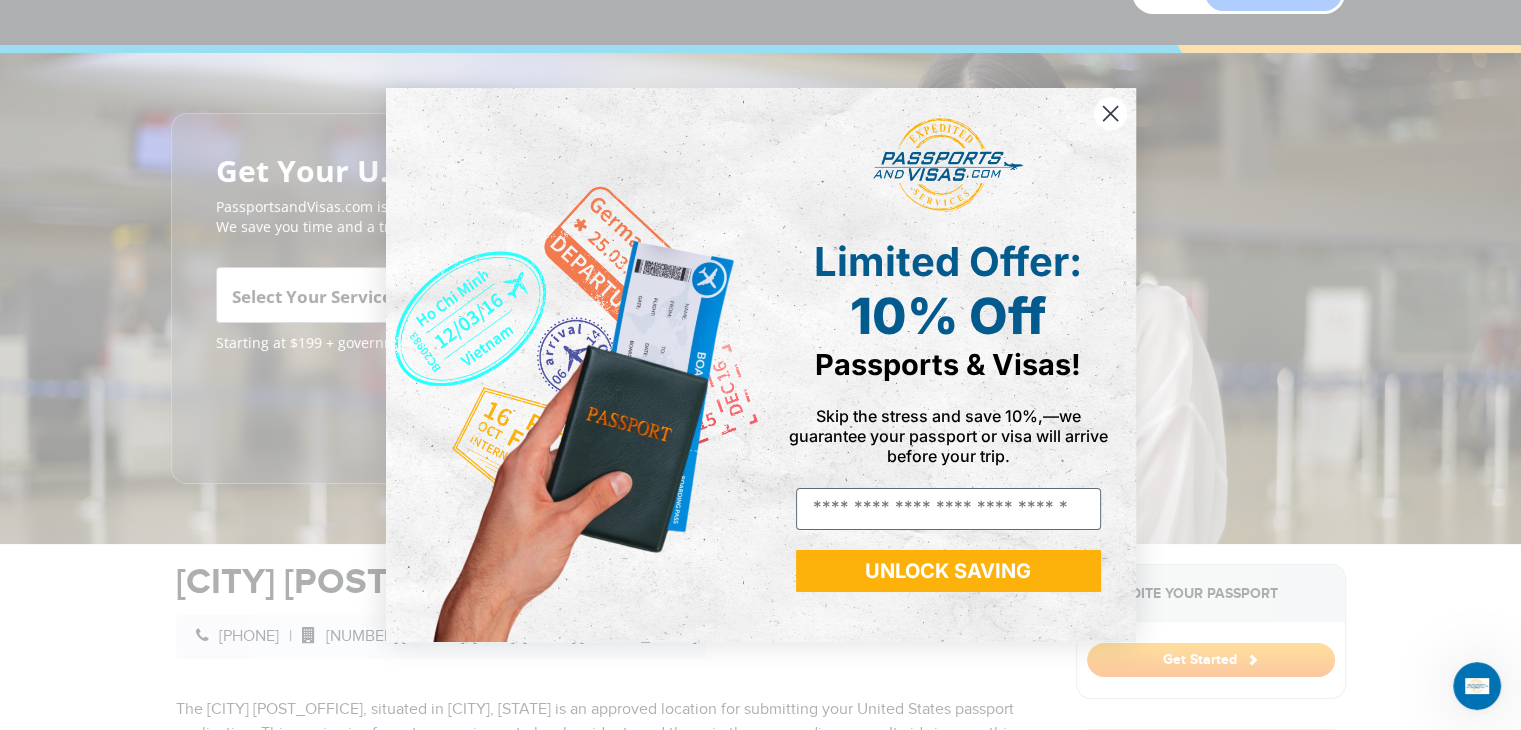 click at bounding box center [1110, 114] 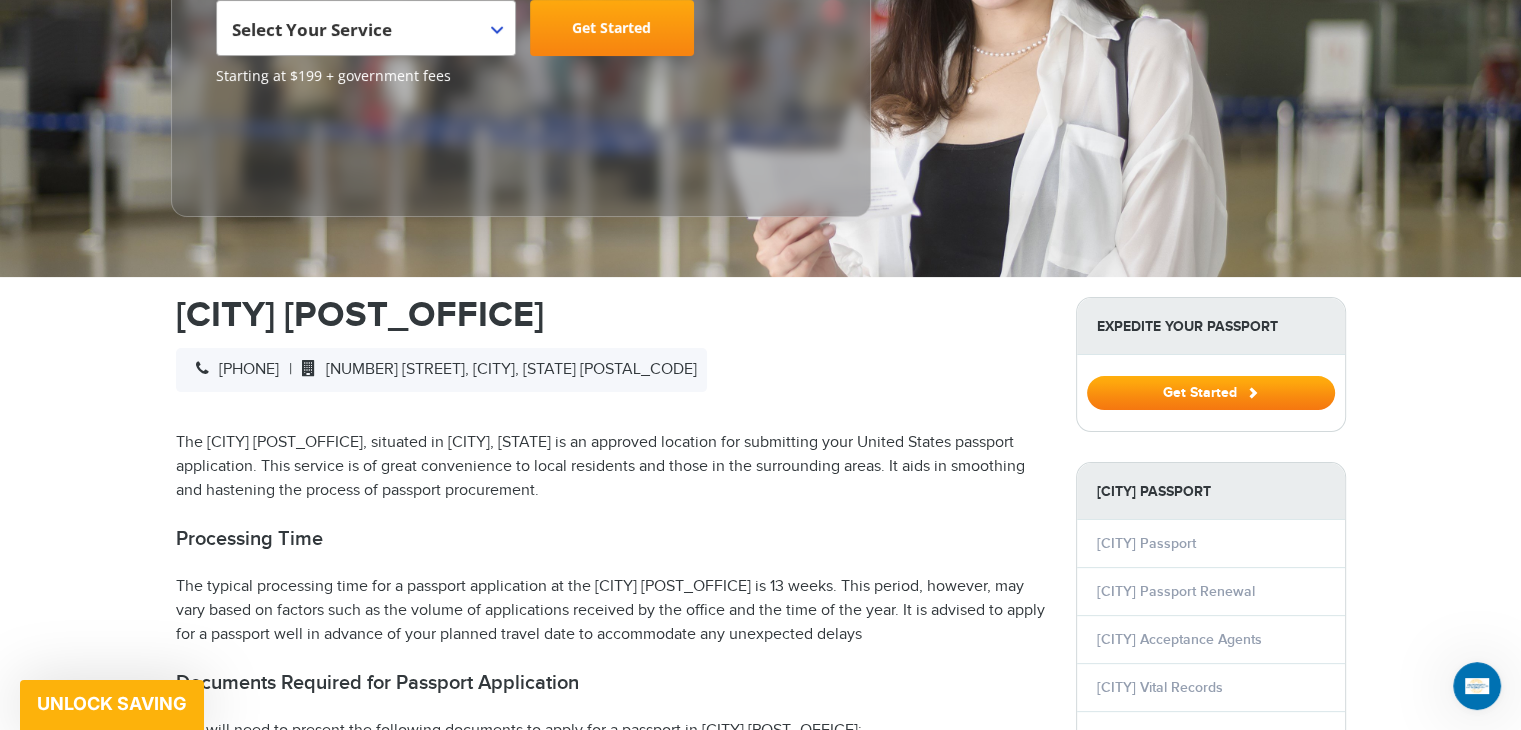 scroll, scrollTop: 442, scrollLeft: 0, axis: vertical 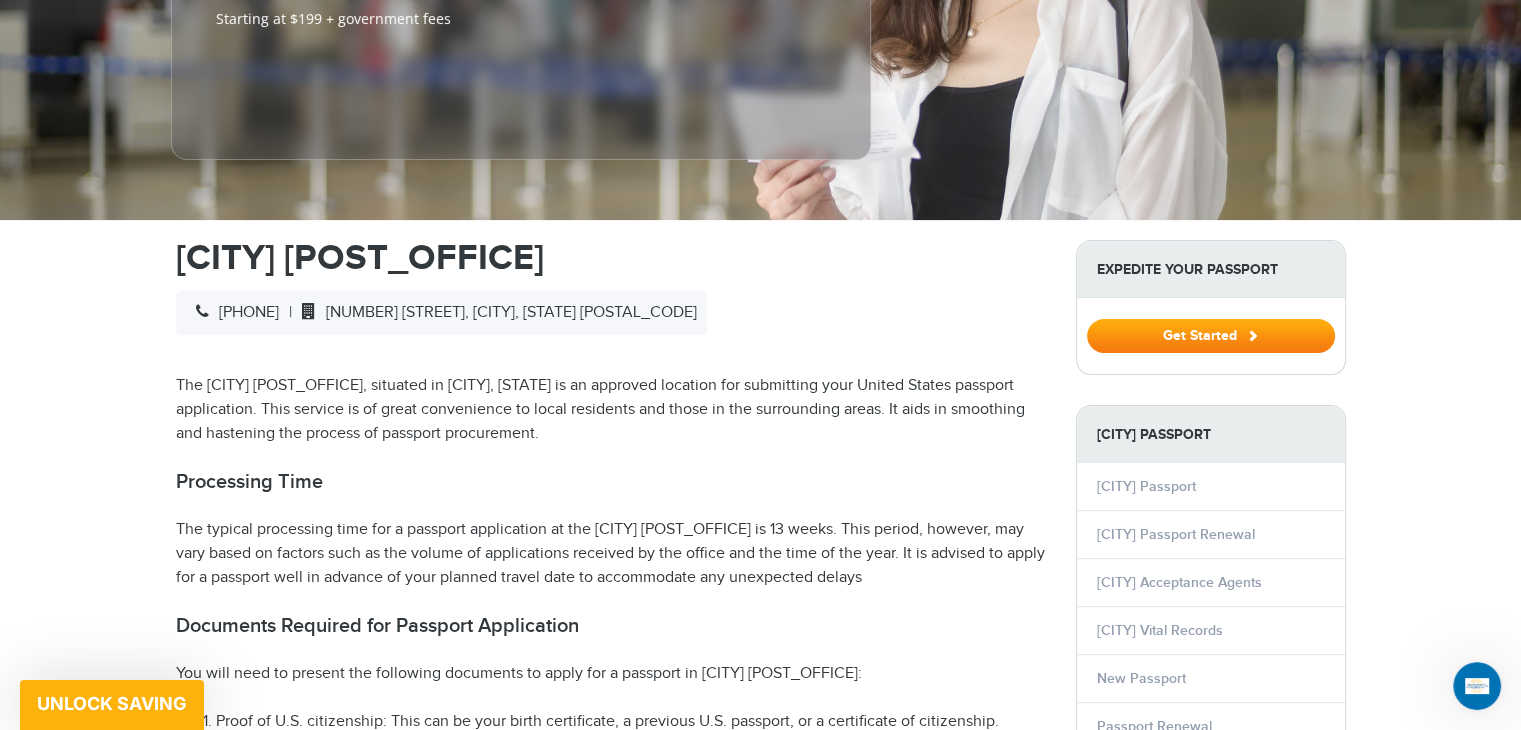 click on "Expedite Your Passport" at bounding box center (1211, 269) 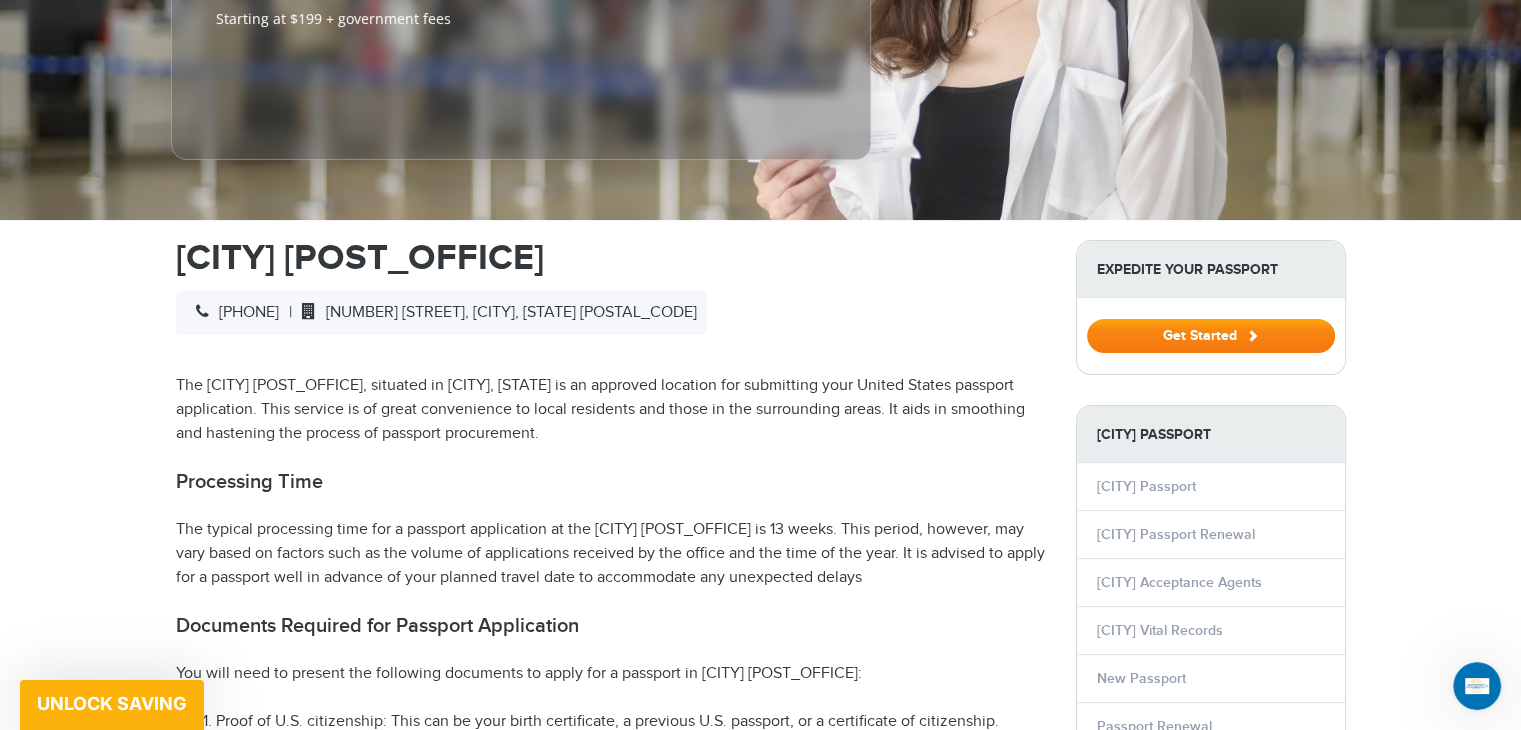 click on "Get Started" at bounding box center [1211, 336] 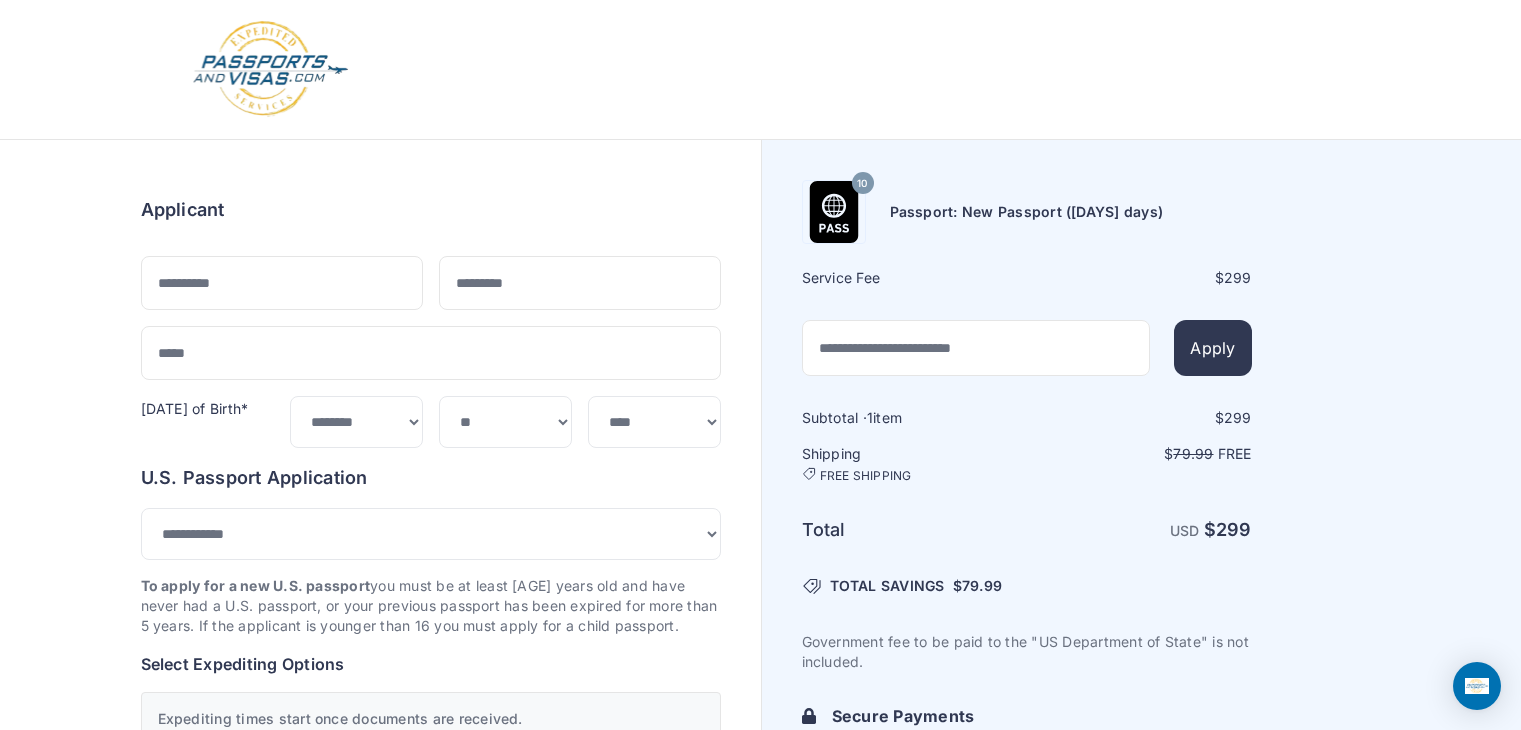 scroll, scrollTop: 0, scrollLeft: 0, axis: both 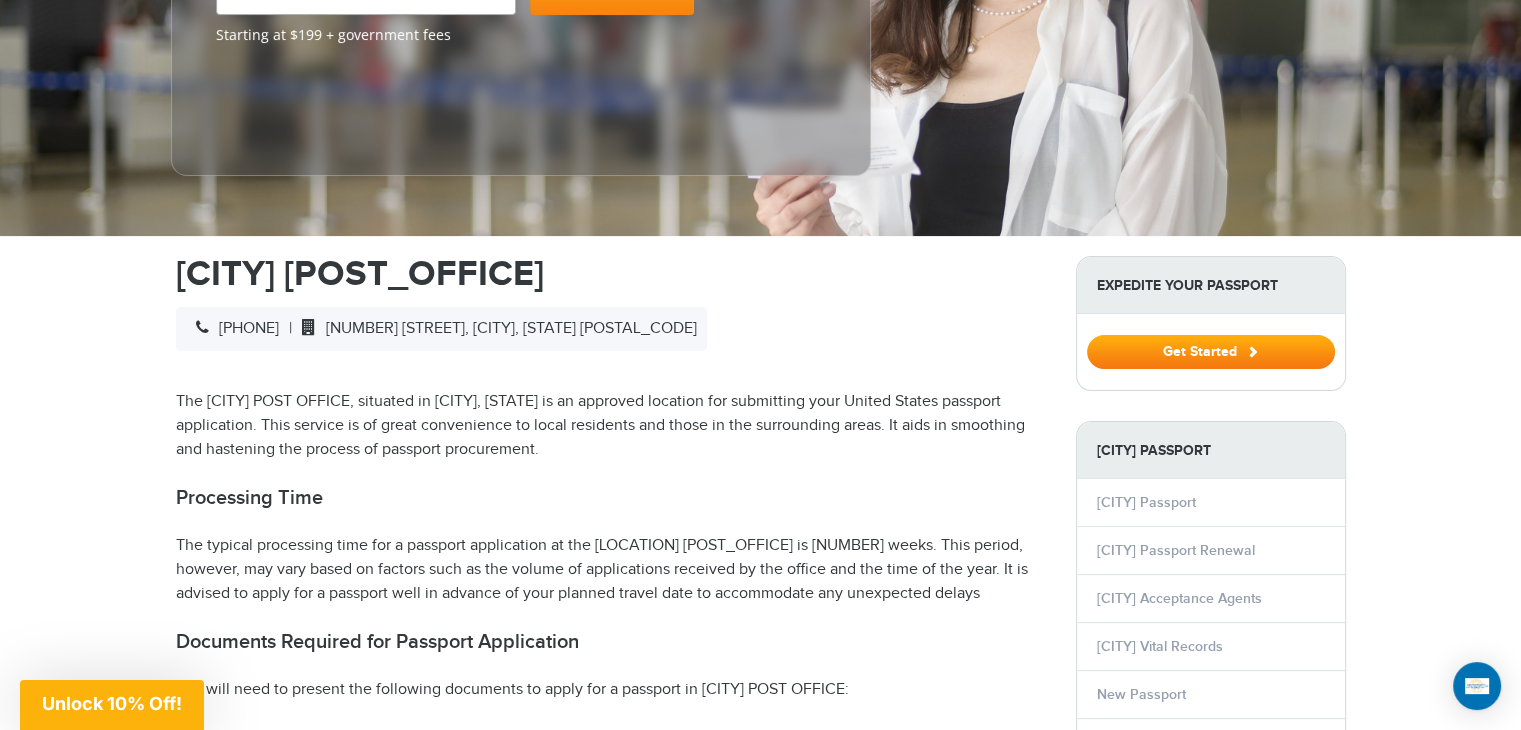 click on "Expedite Your [PASSPORT]" at bounding box center (1211, 285) 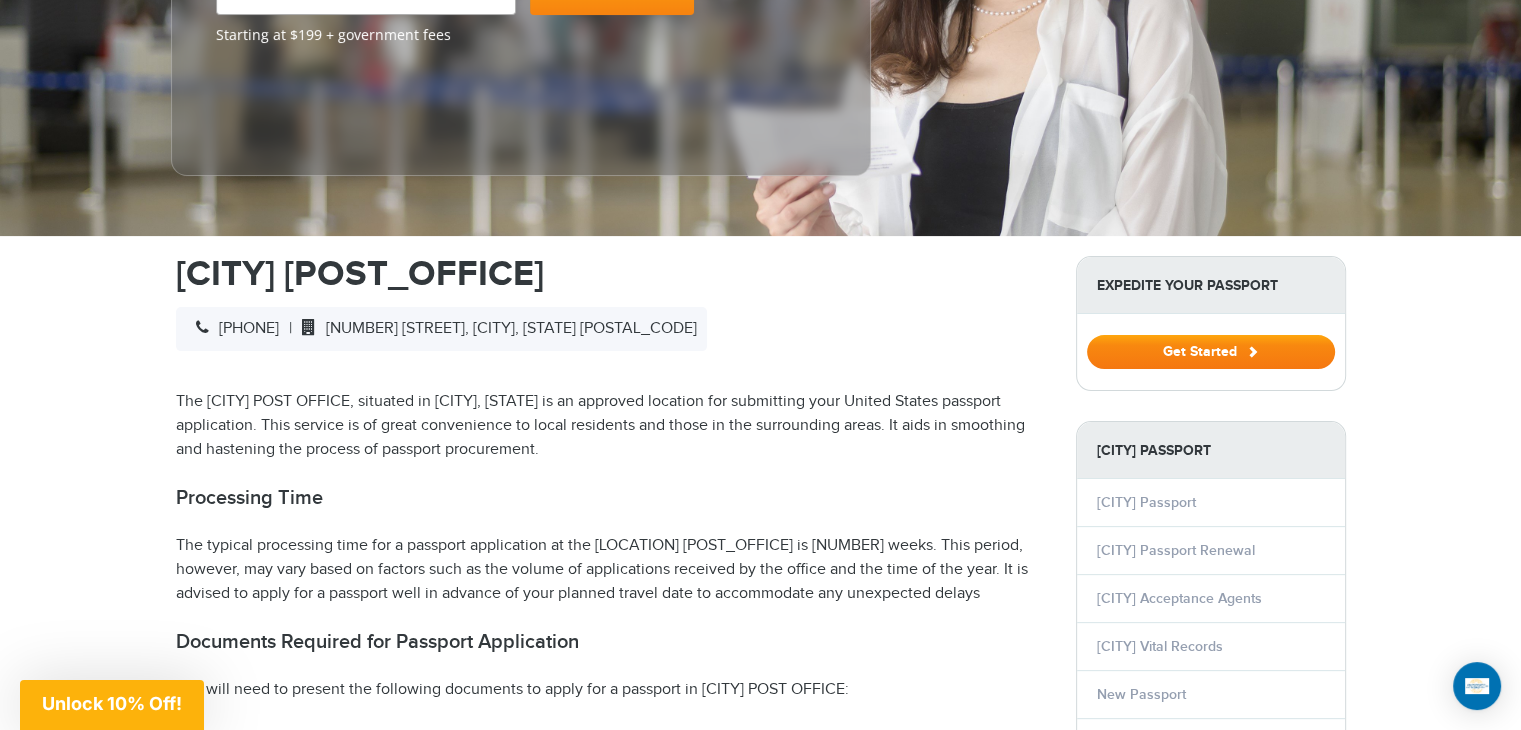 click on "Get Started" at bounding box center [1211, 352] 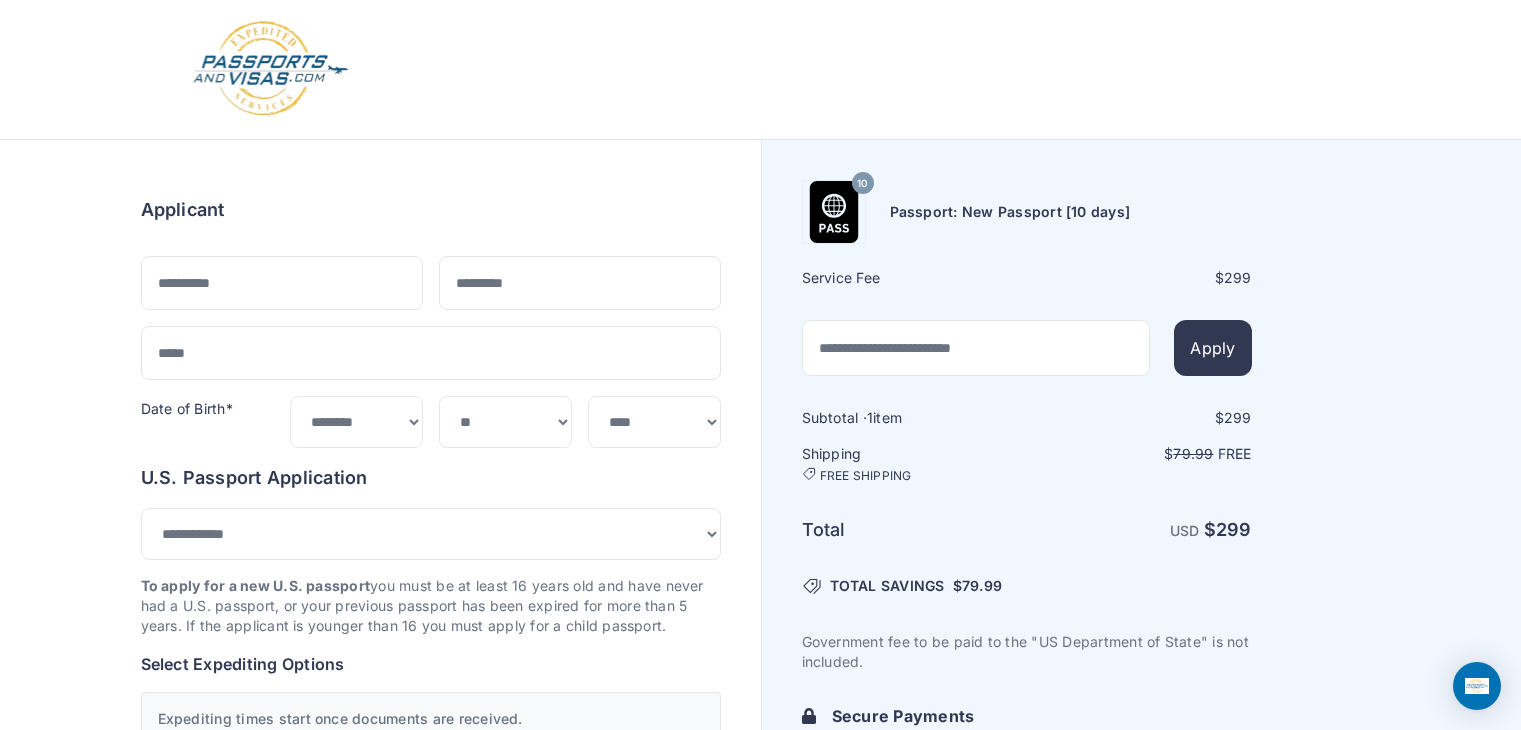 scroll, scrollTop: 0, scrollLeft: 0, axis: both 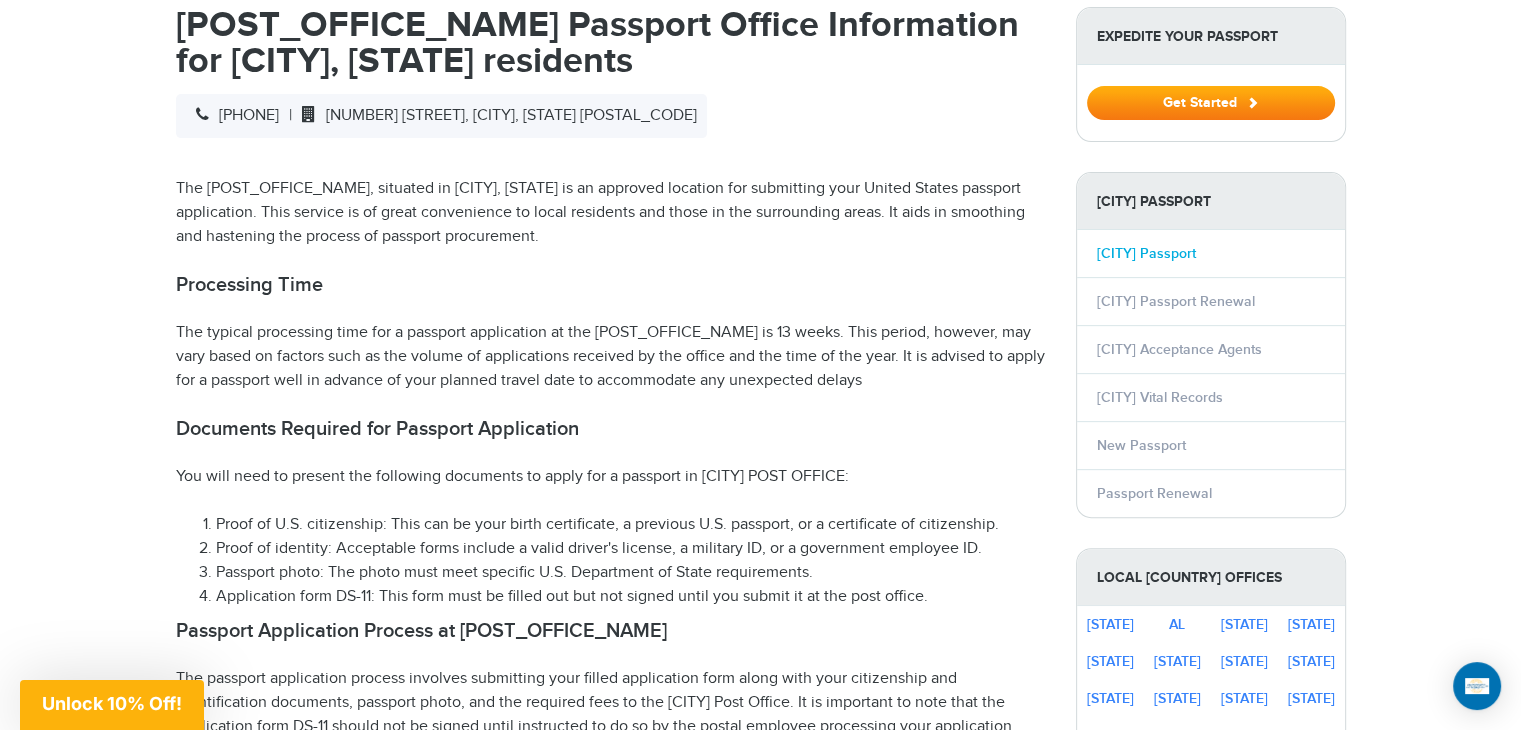 click on "[CITY] [PASSPORT]" at bounding box center (1146, 253) 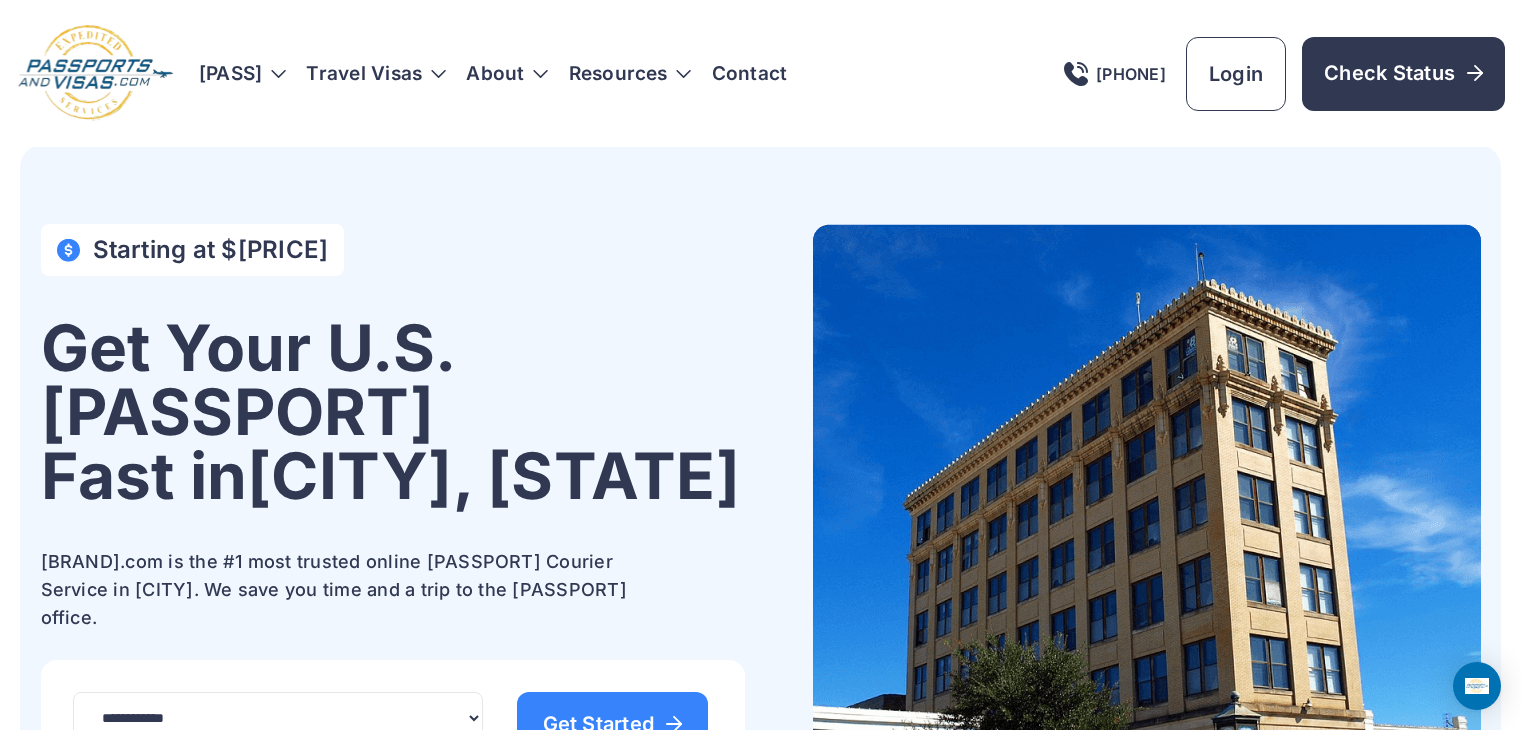 scroll, scrollTop: 0, scrollLeft: 0, axis: both 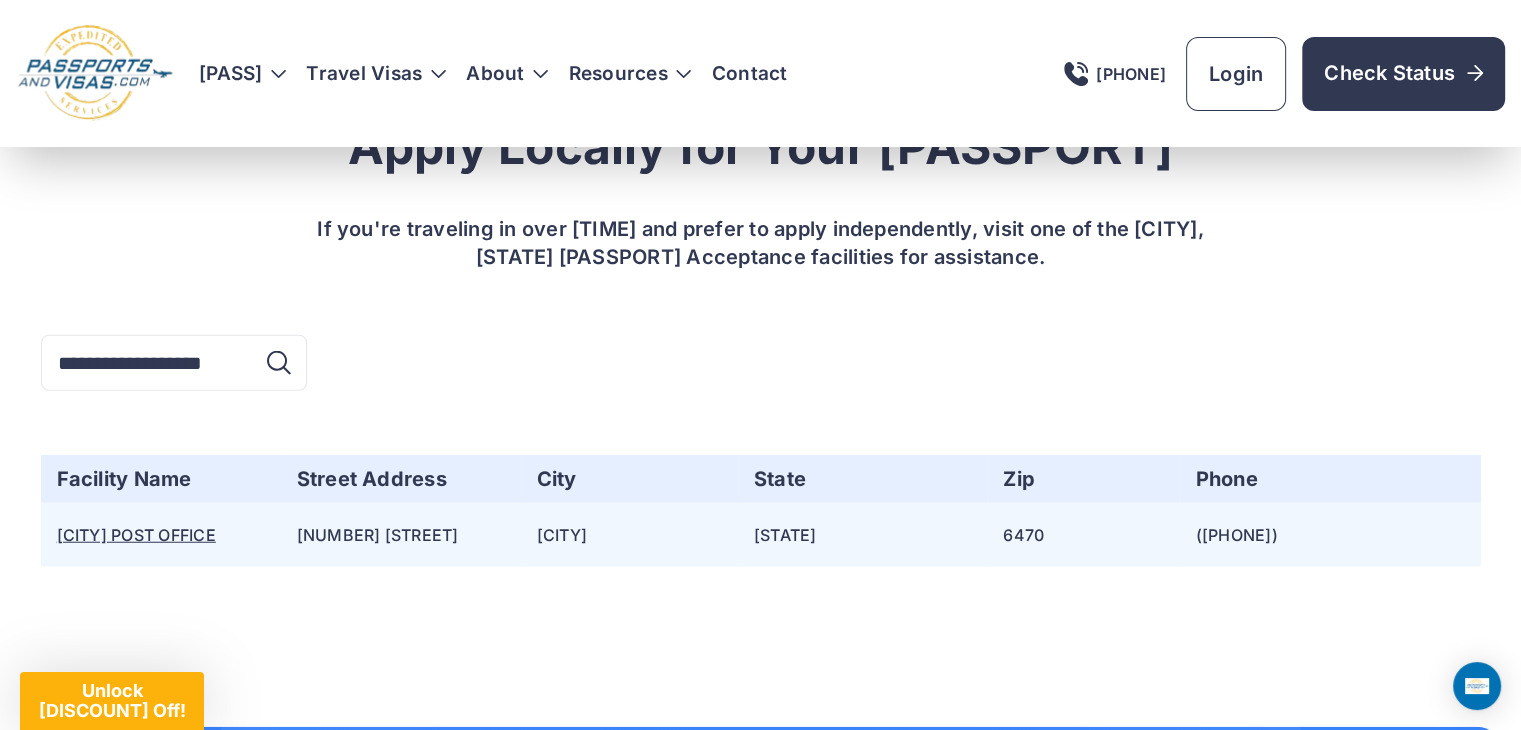 click on "[CITY] POST OFFICE" at bounding box center [136, 535] 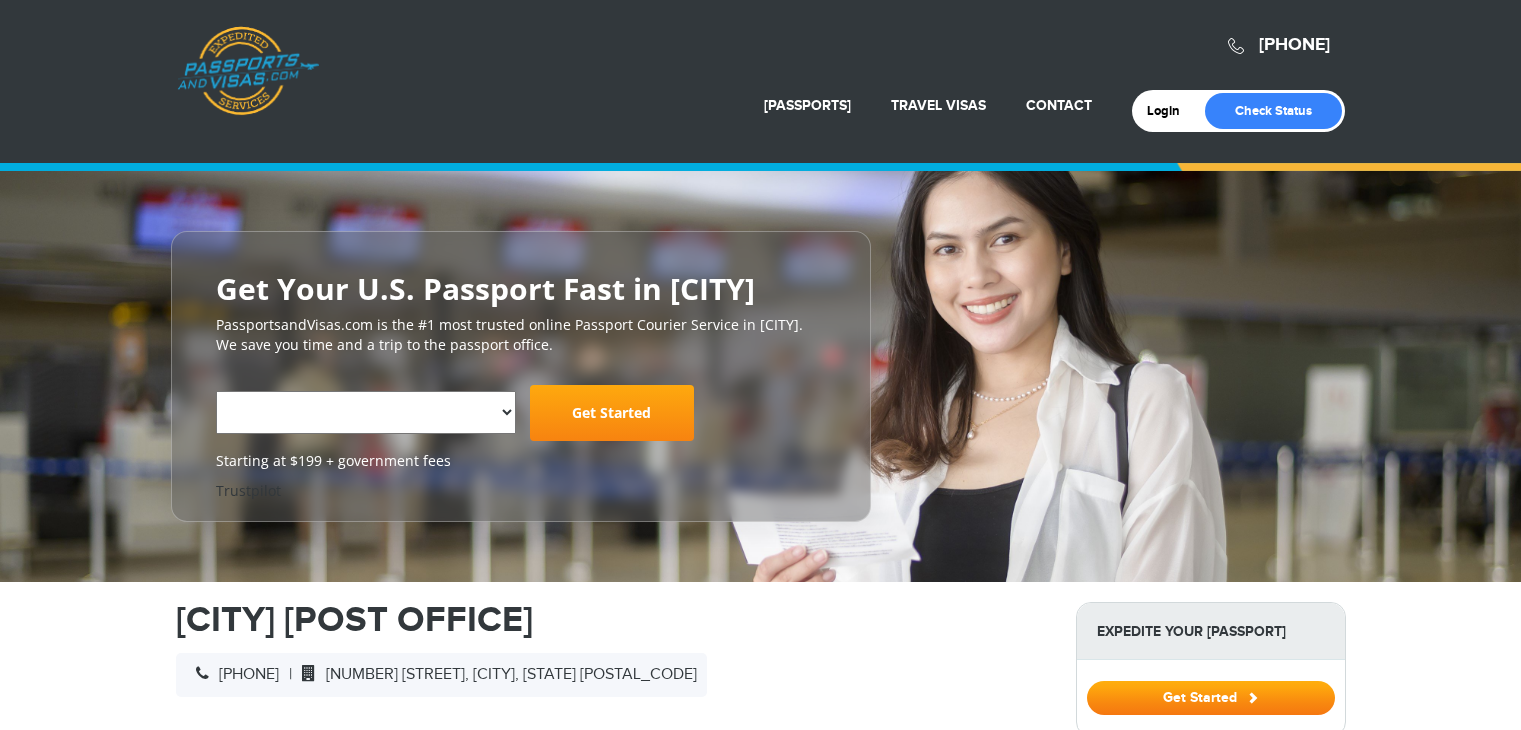 scroll, scrollTop: 0, scrollLeft: 0, axis: both 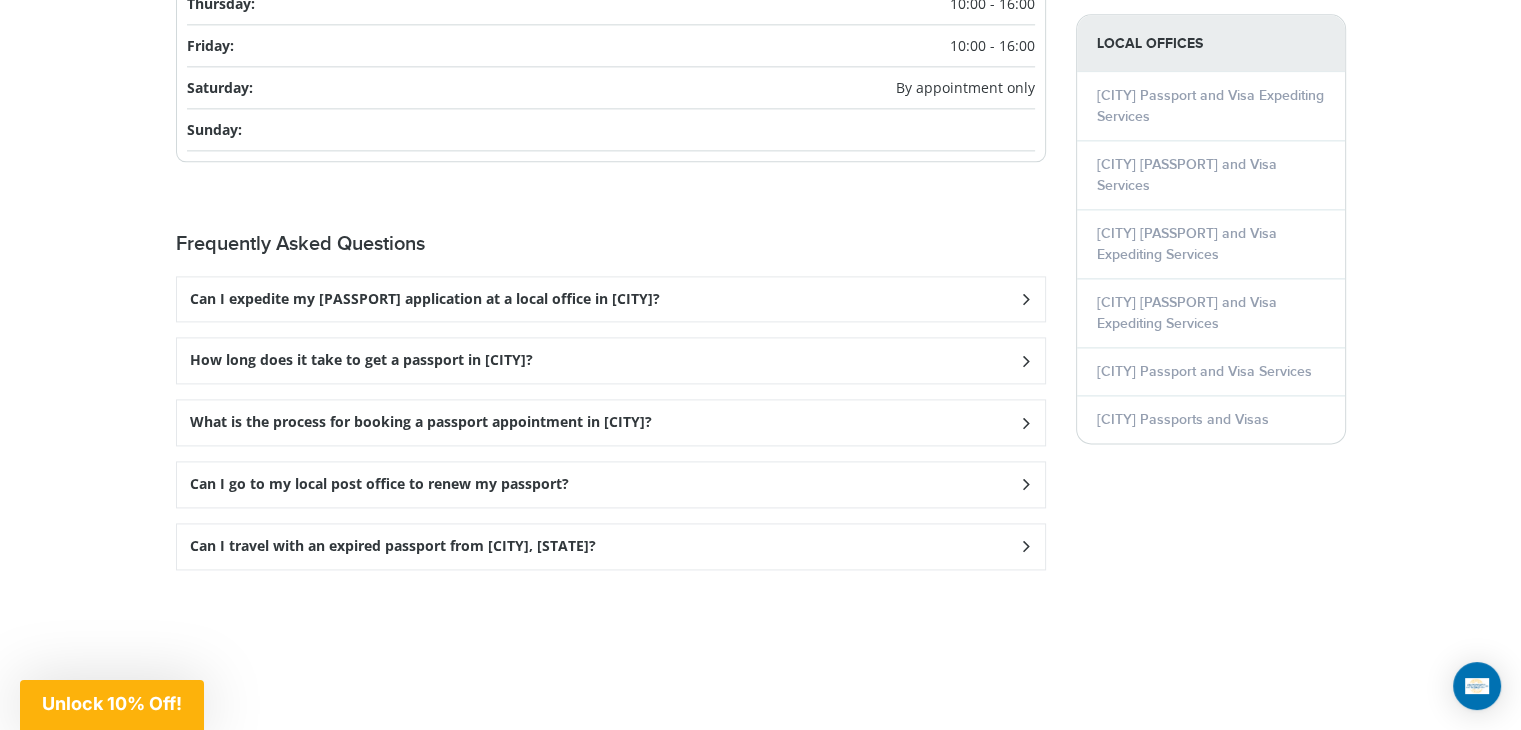 click at bounding box center [1025, 298] 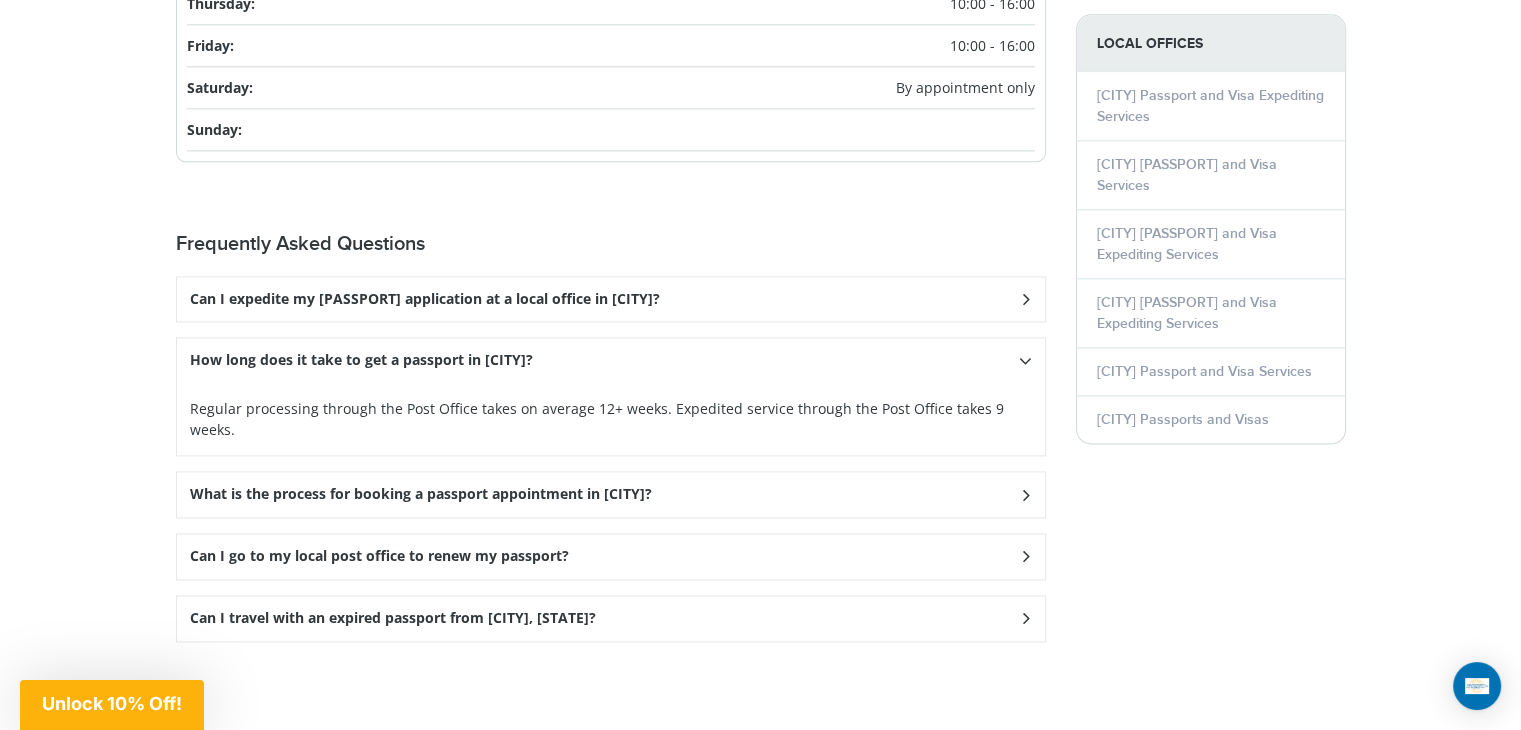 click at bounding box center [1025, 298] 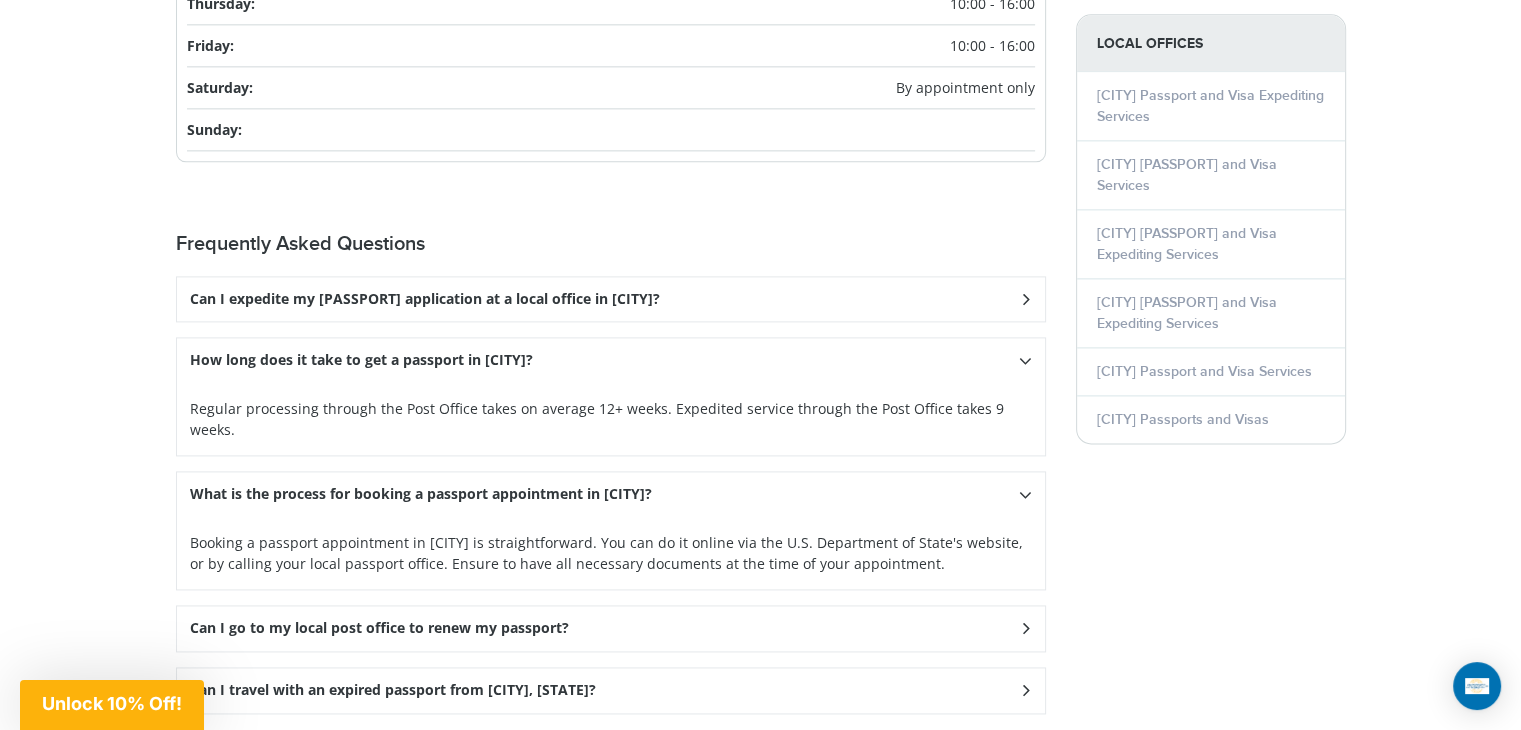 click on "What is the process for booking a passport appointment in Newtown?" at bounding box center [611, 299] 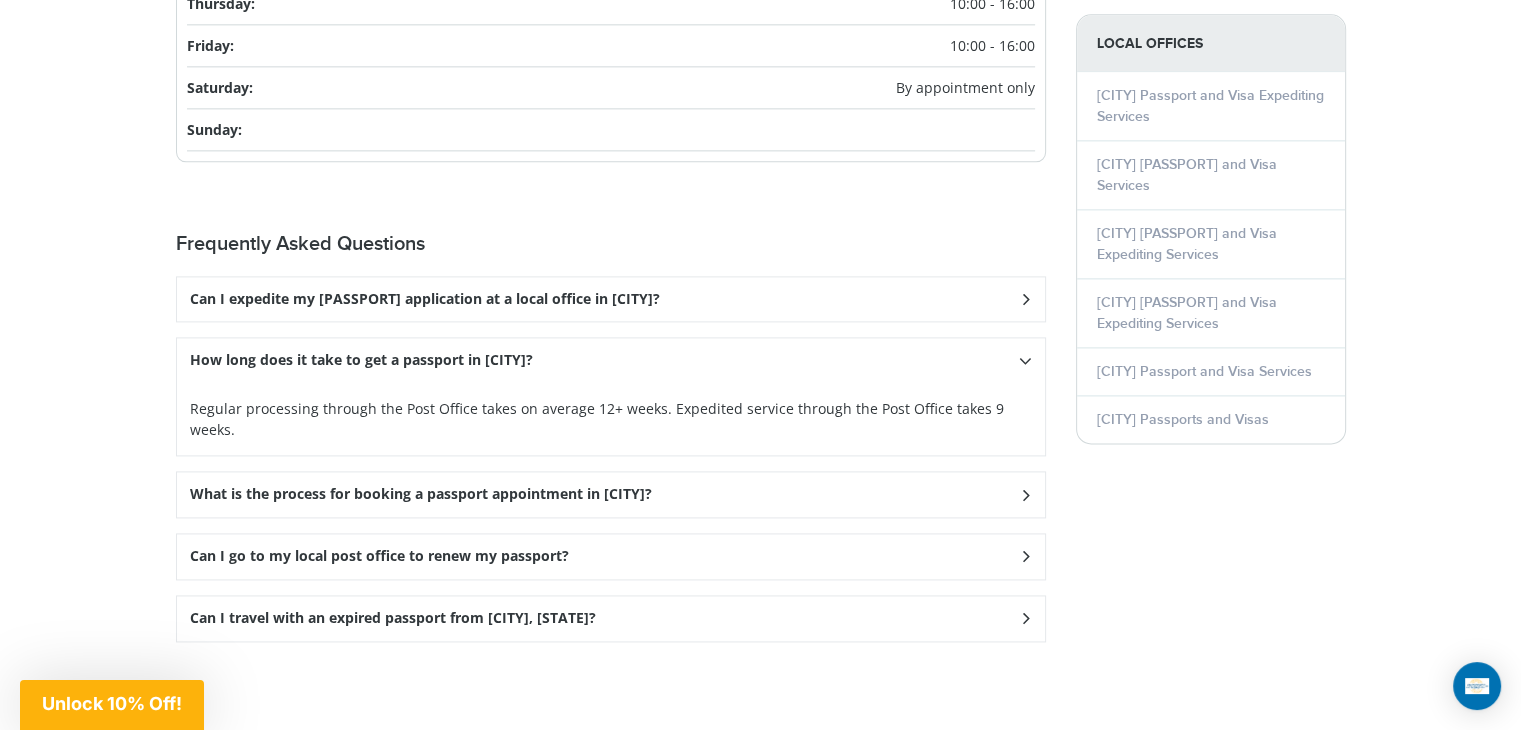 click on "Can I expedite my passport application at a local office in Newtown?" at bounding box center [425, 299] 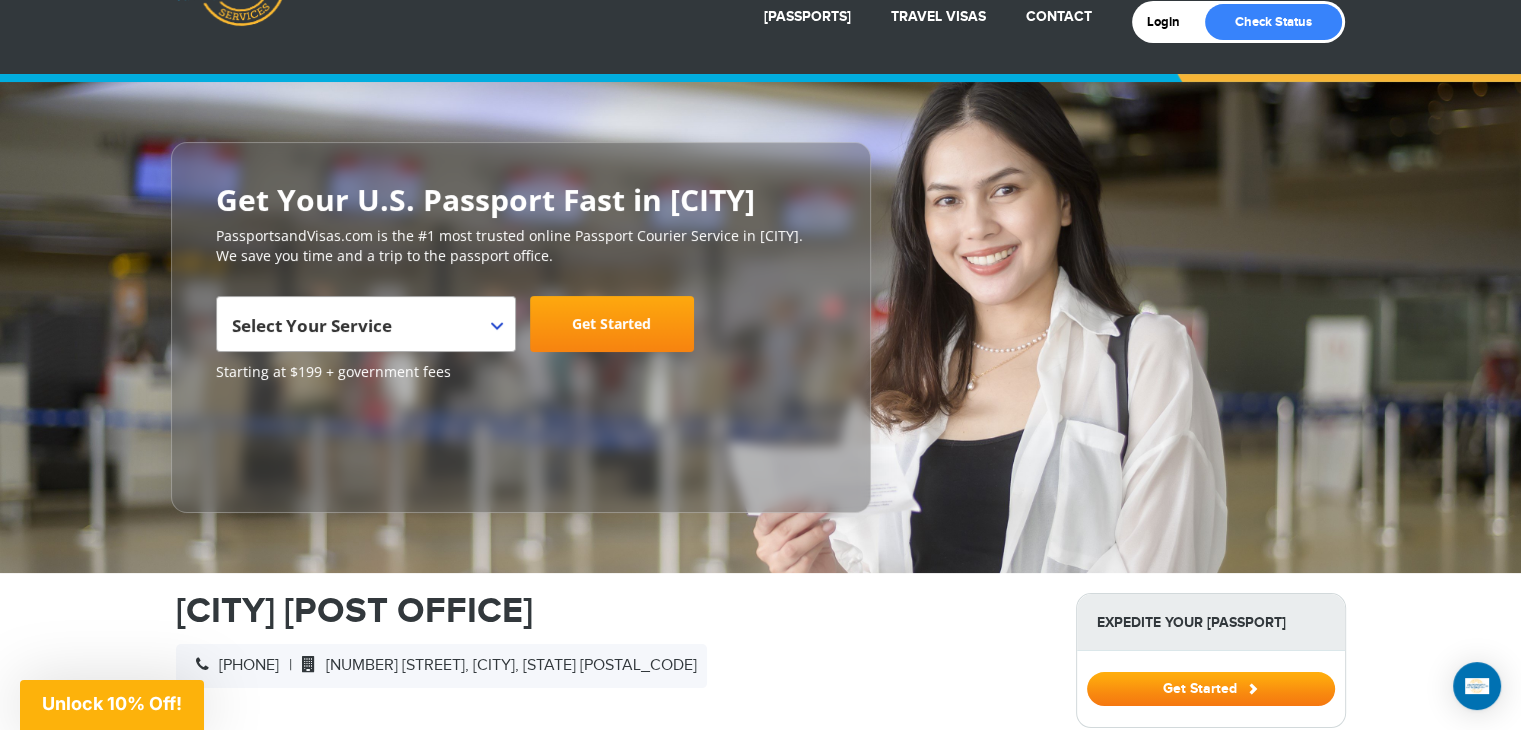 scroll, scrollTop: 0, scrollLeft: 0, axis: both 